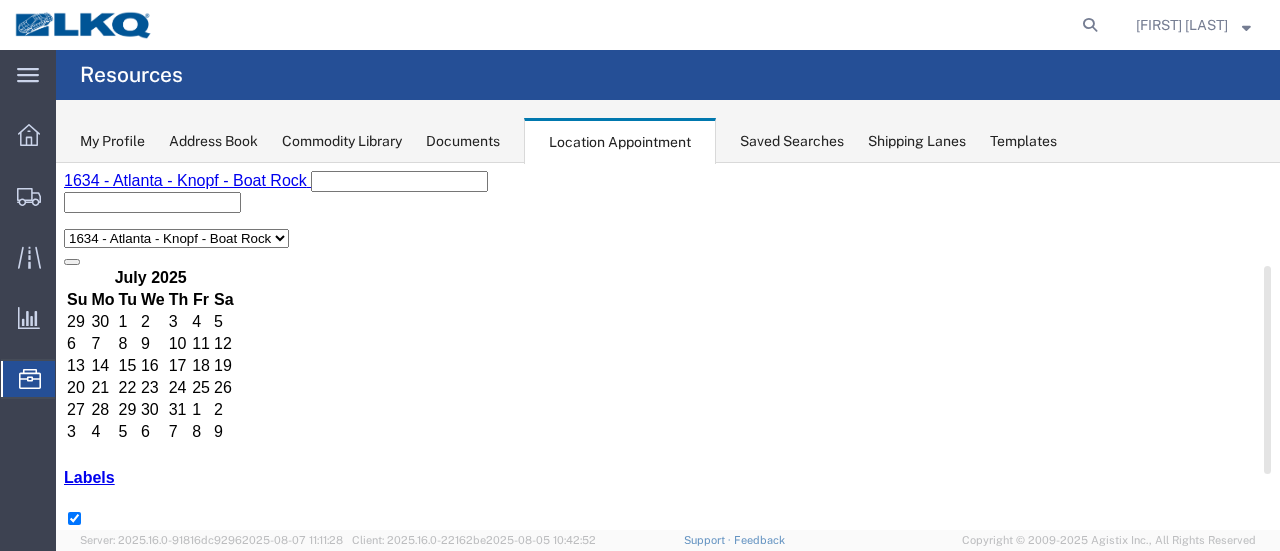 scroll, scrollTop: 200, scrollLeft: 0, axis: vertical 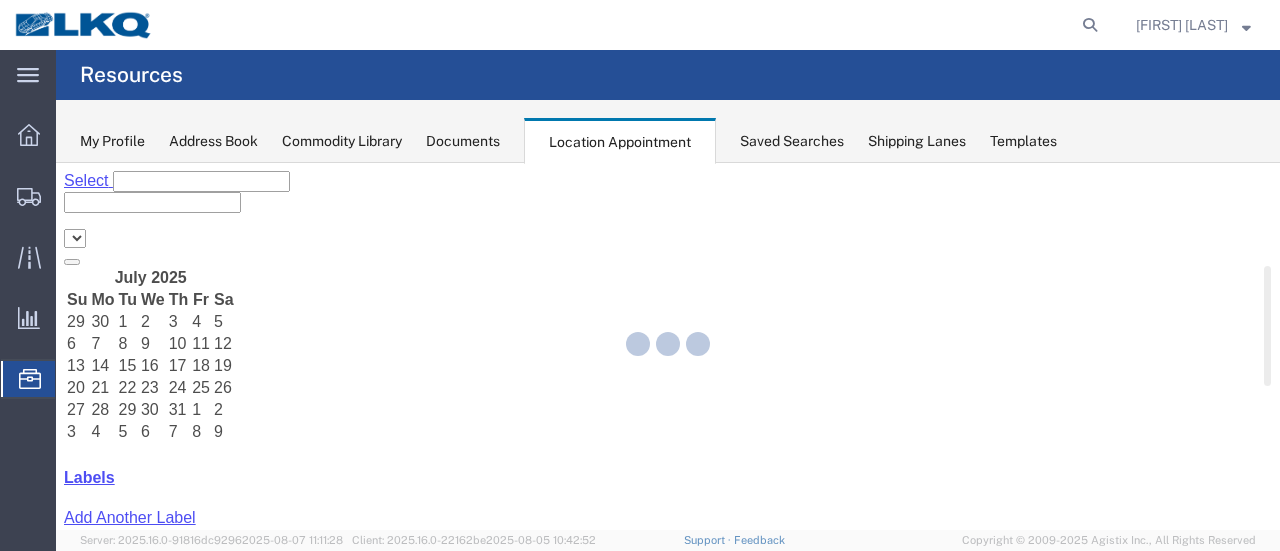 select on "28712" 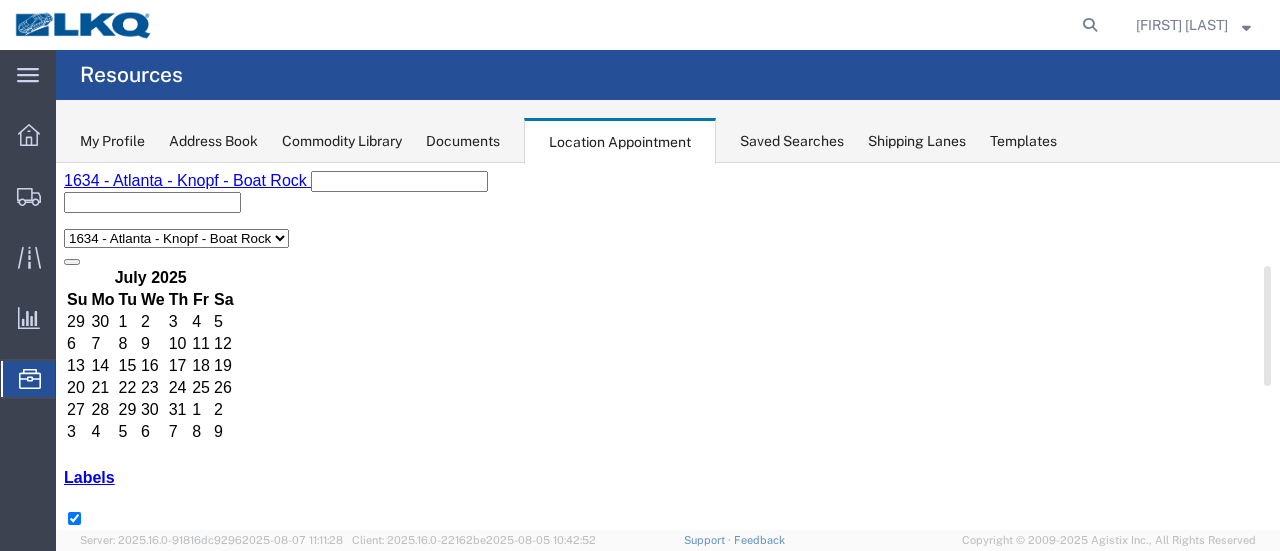 click on "+8 more" at bounding box center [1042, 1482] 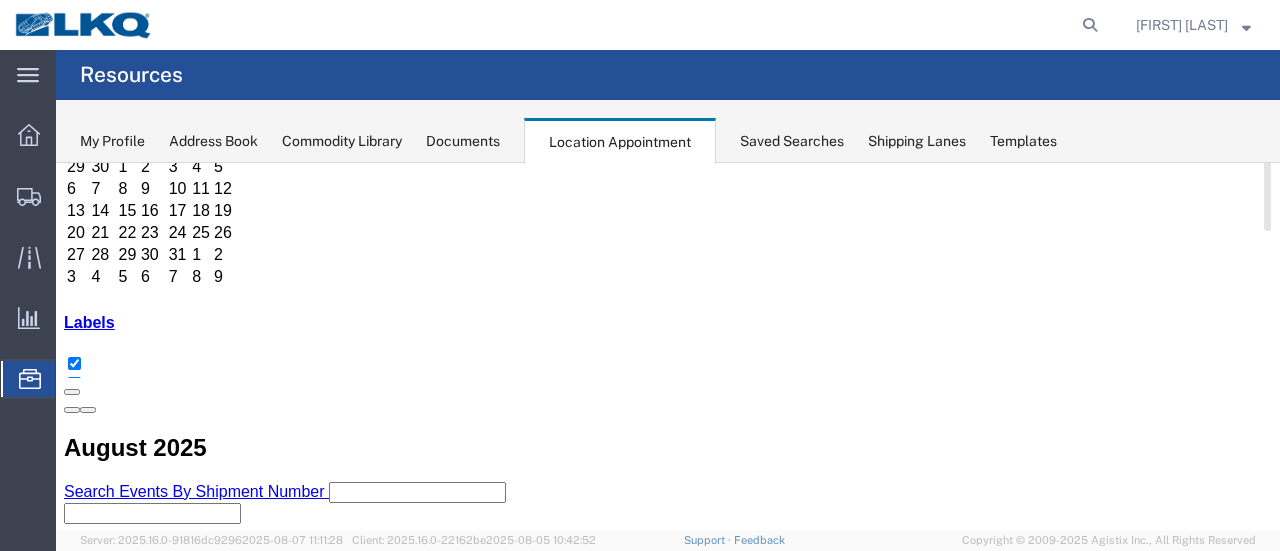 scroll, scrollTop: 200, scrollLeft: 0, axis: vertical 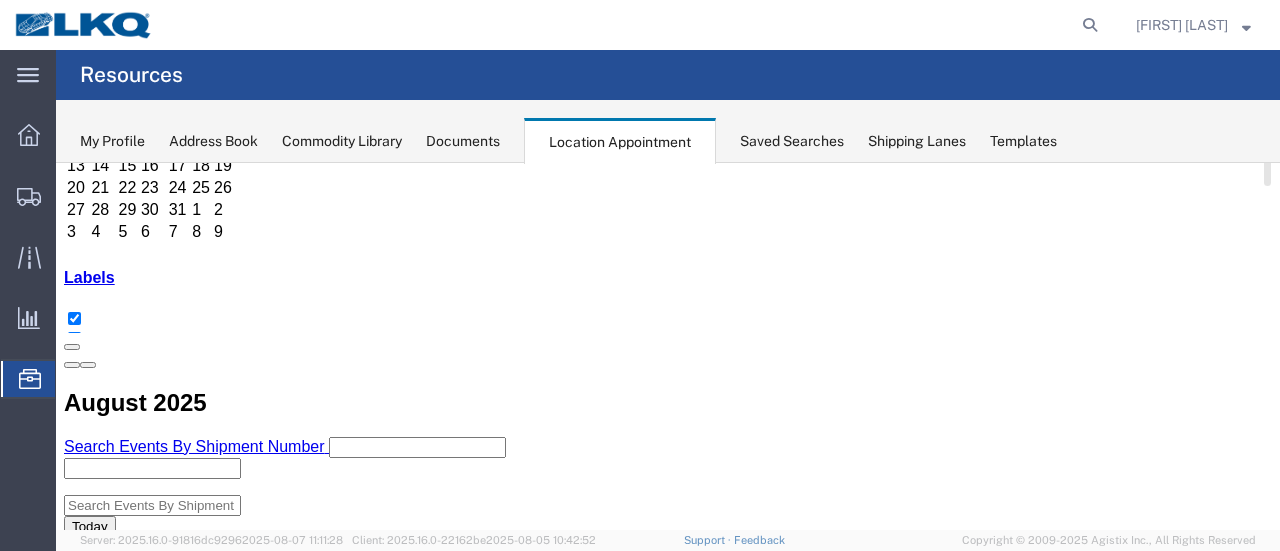 click on "09:00 AM" at bounding box center [794, 1281] 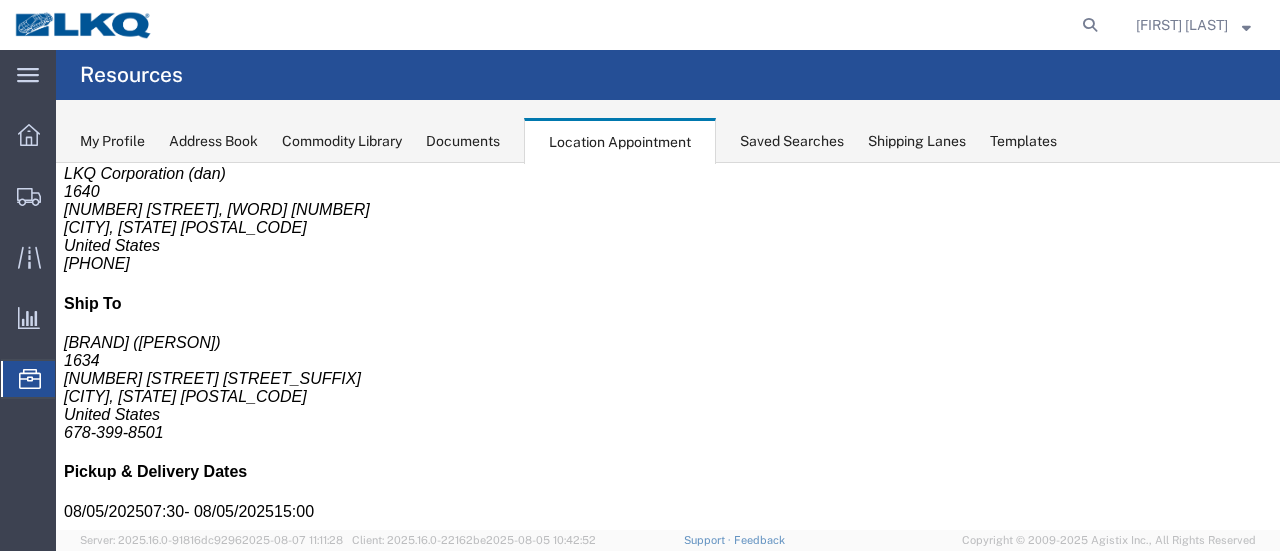 scroll, scrollTop: 0, scrollLeft: 0, axis: both 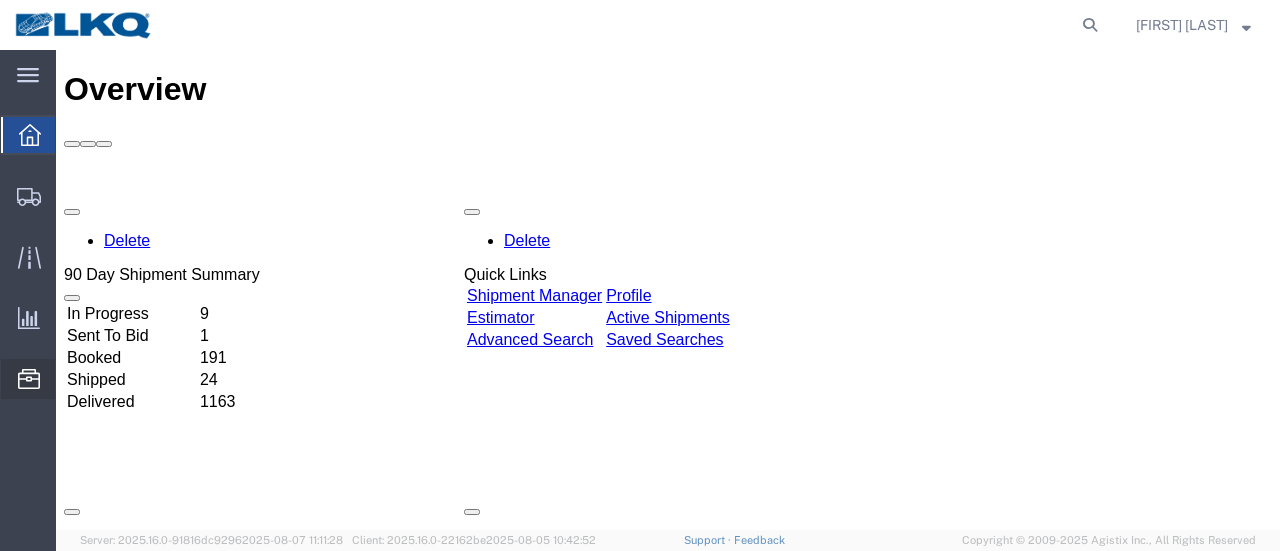 click on "Location Appointment" 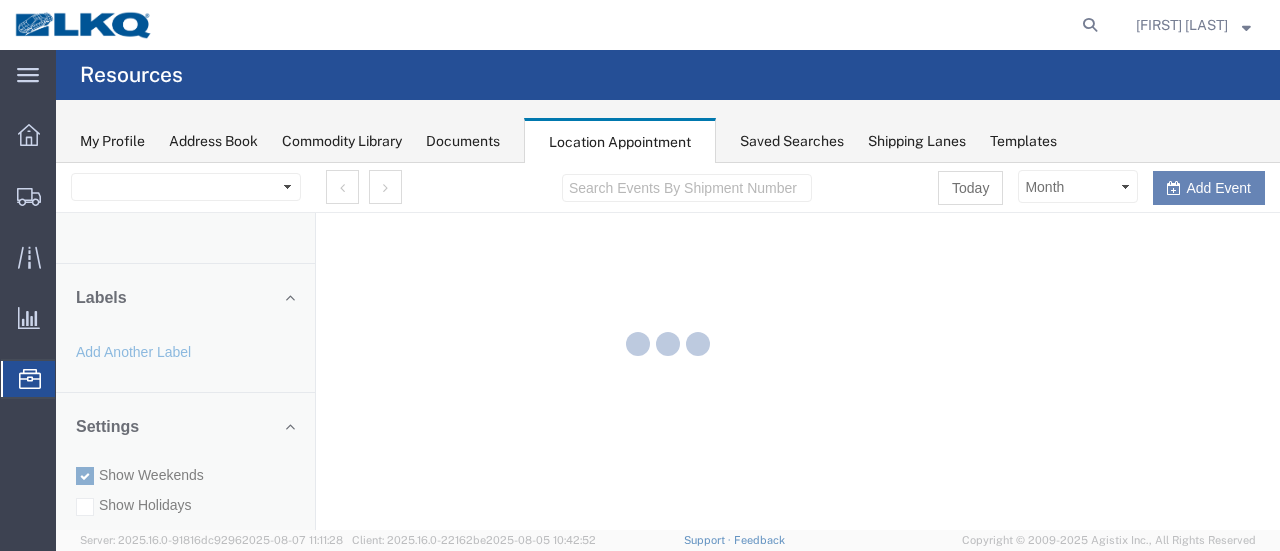 scroll, scrollTop: 0, scrollLeft: 0, axis: both 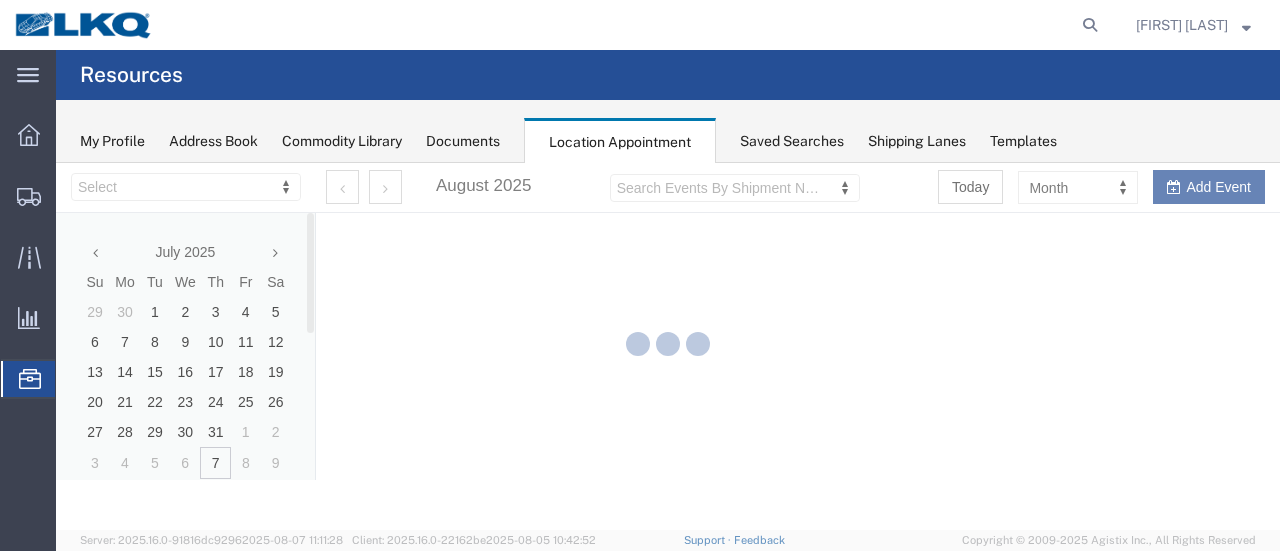 select on "28712" 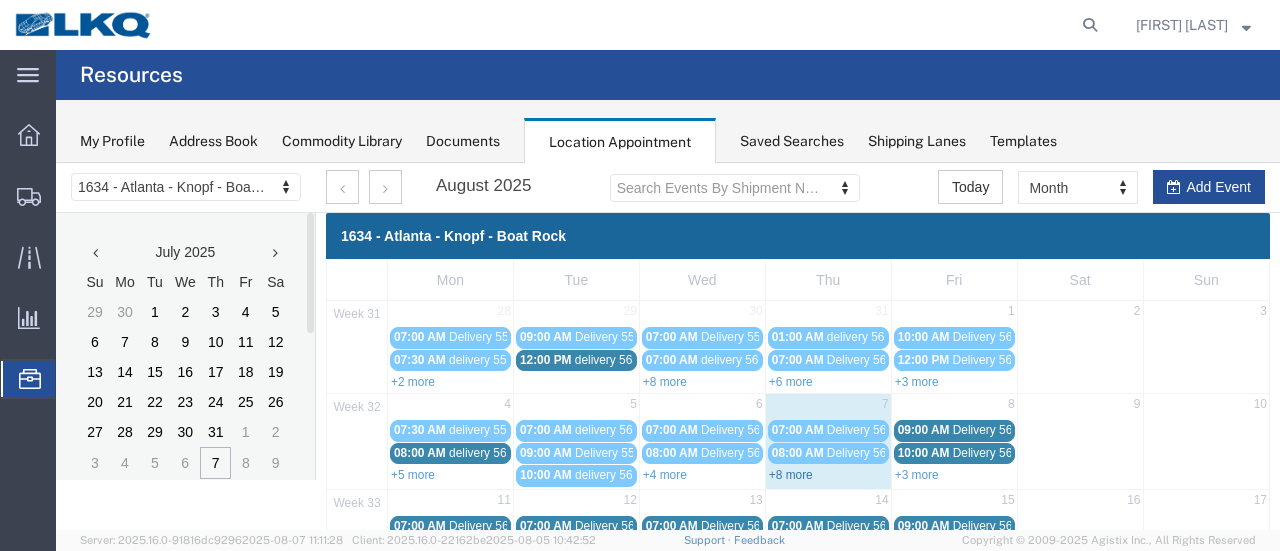 click on "+8 more" at bounding box center (791, 475) 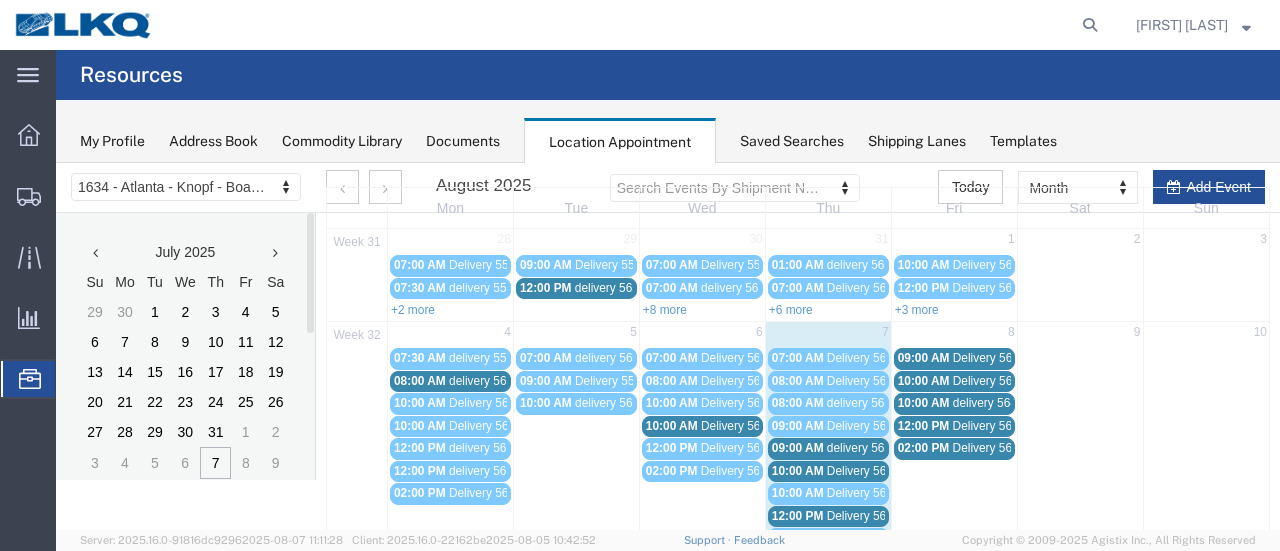 scroll, scrollTop: 200, scrollLeft: 0, axis: vertical 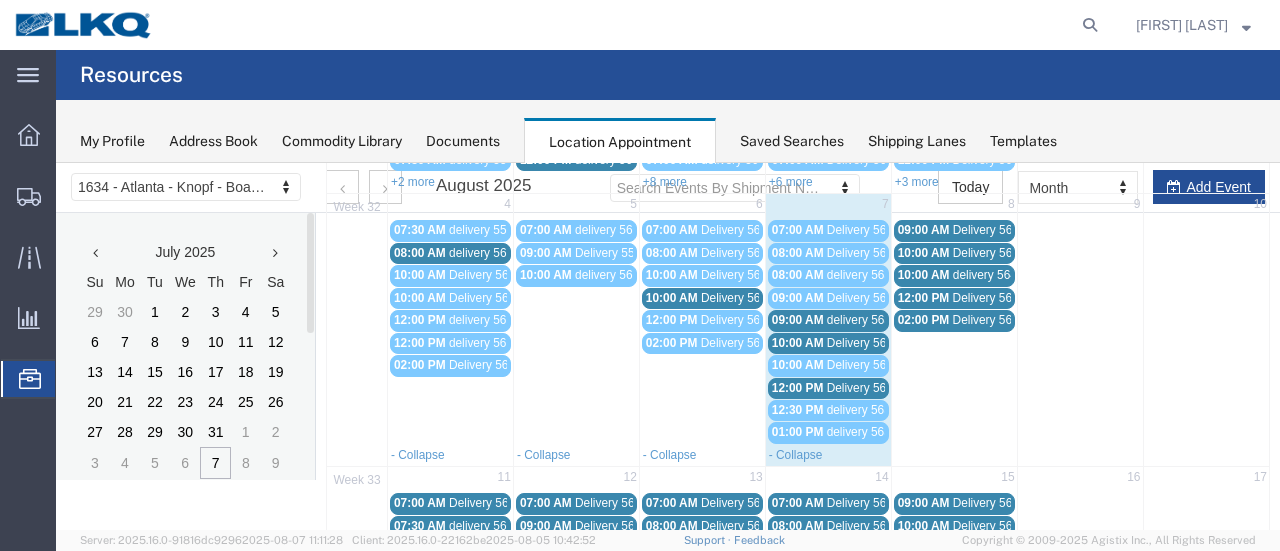 click on "10:00 AM" at bounding box center [798, 343] 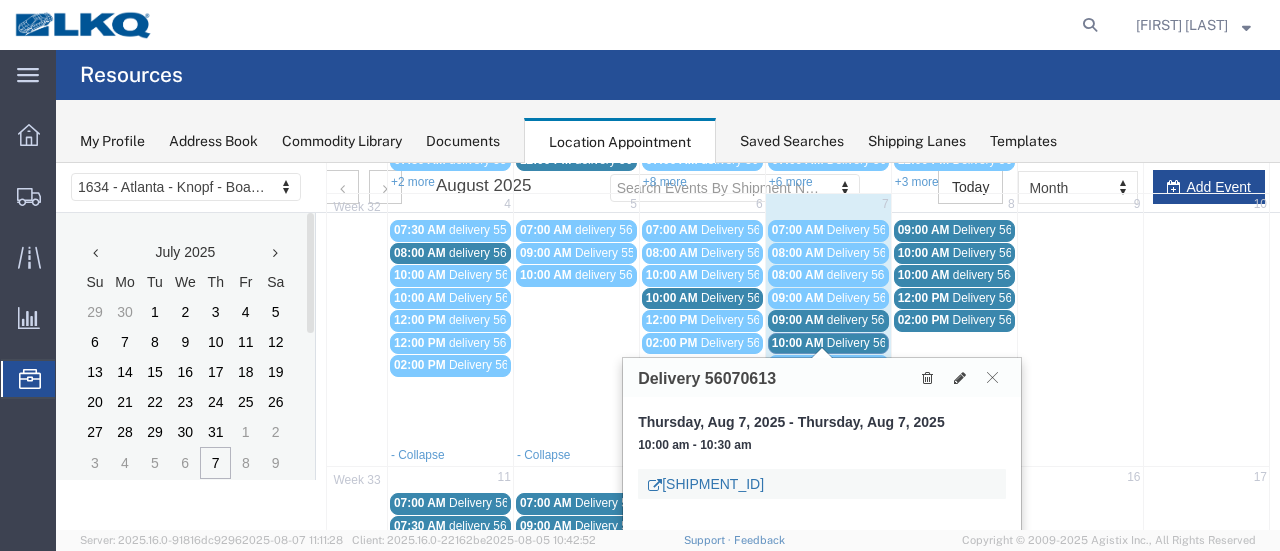 click on "56070613" at bounding box center [706, 484] 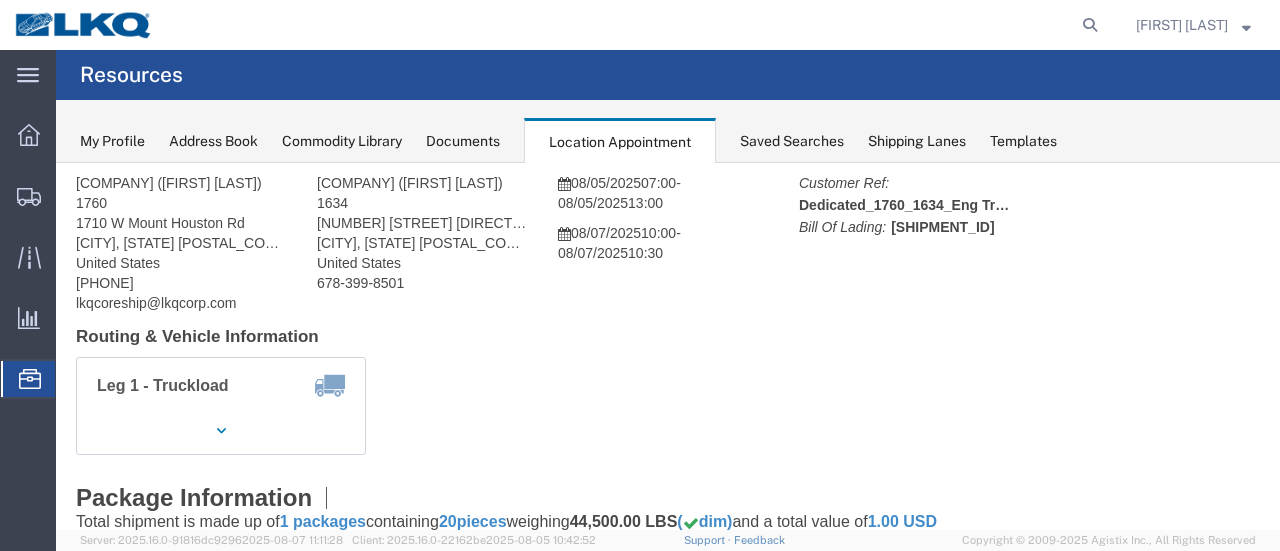 scroll, scrollTop: 0, scrollLeft: 0, axis: both 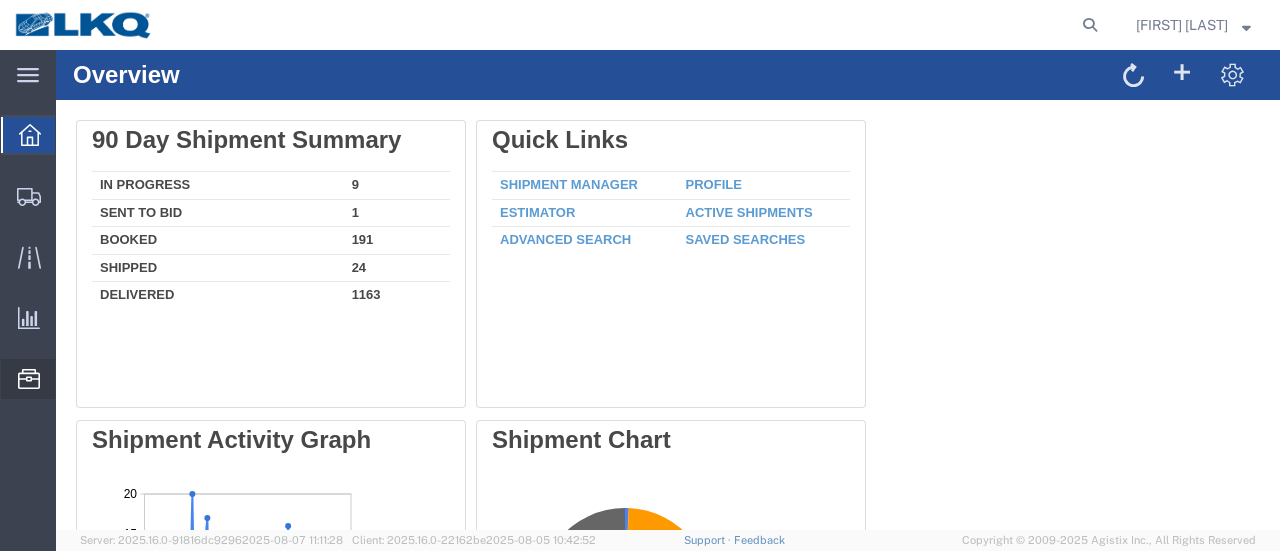 click on "Location Appointment" 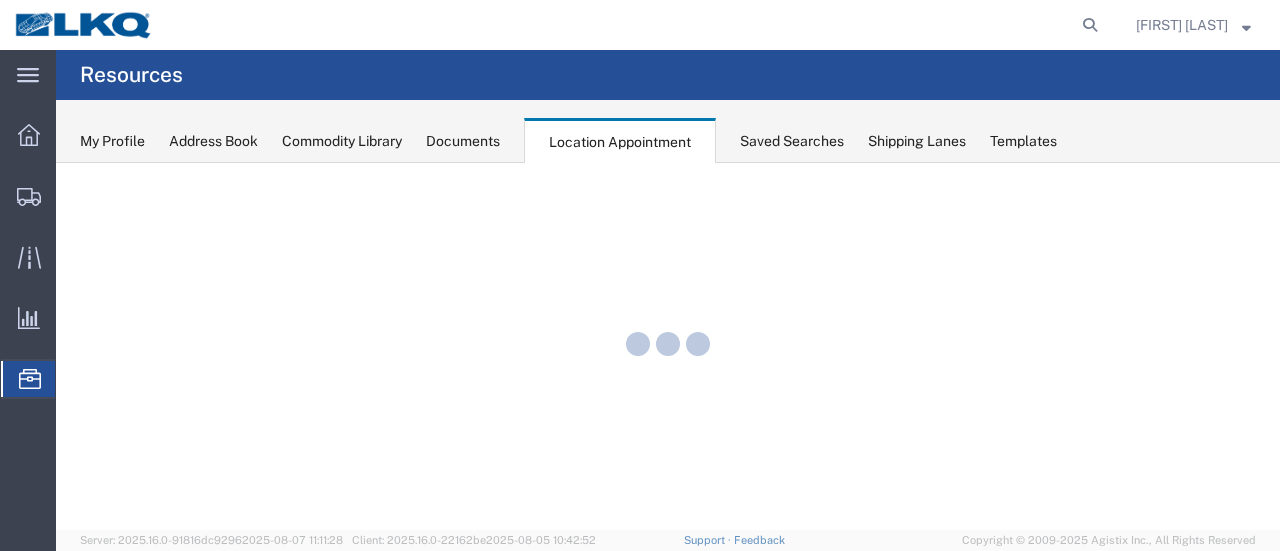 scroll, scrollTop: 0, scrollLeft: 0, axis: both 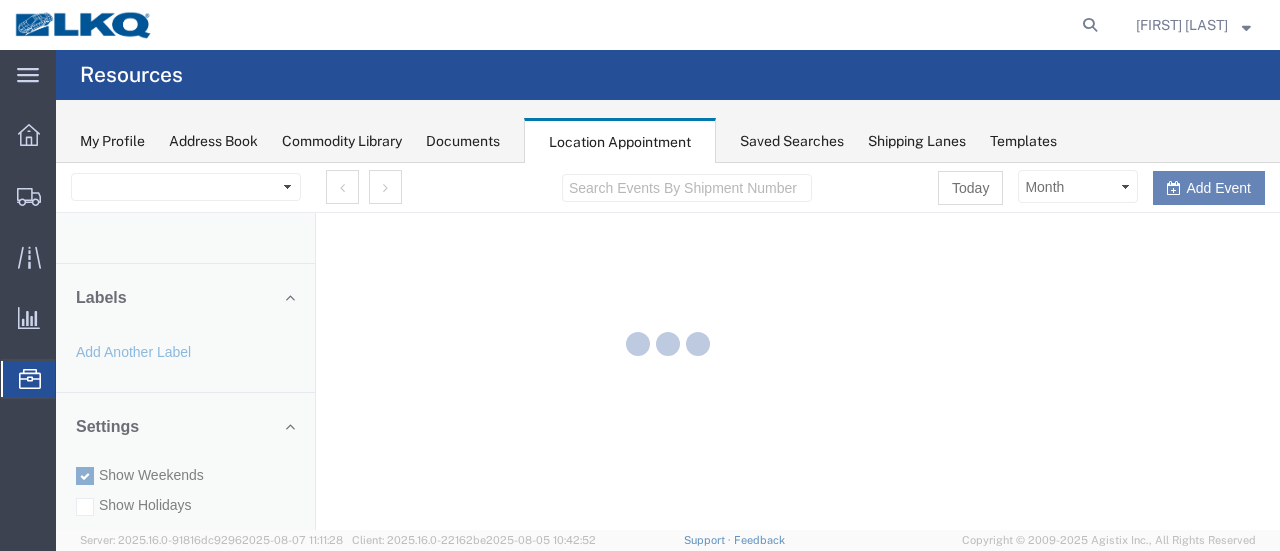 select on "28712" 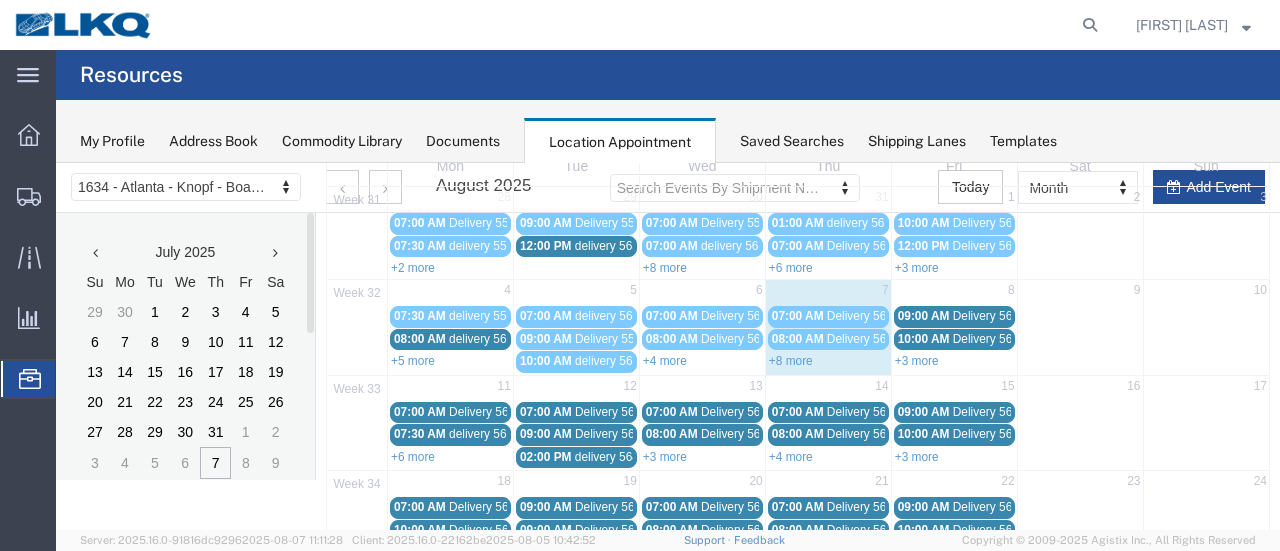 scroll, scrollTop: 200, scrollLeft: 0, axis: vertical 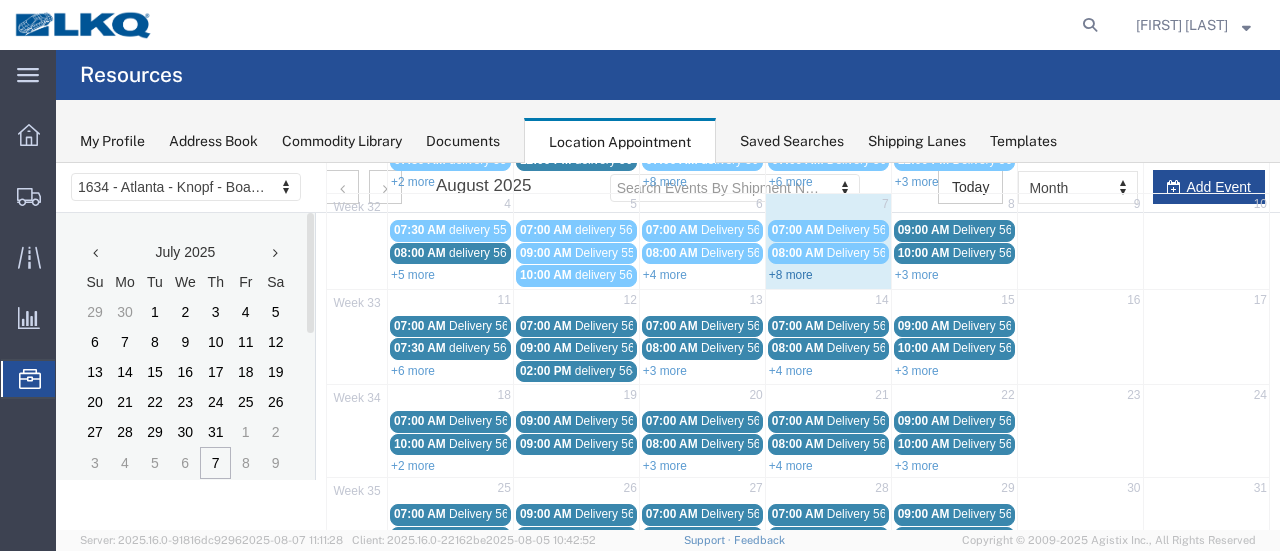 click on "+8 more" at bounding box center [791, 275] 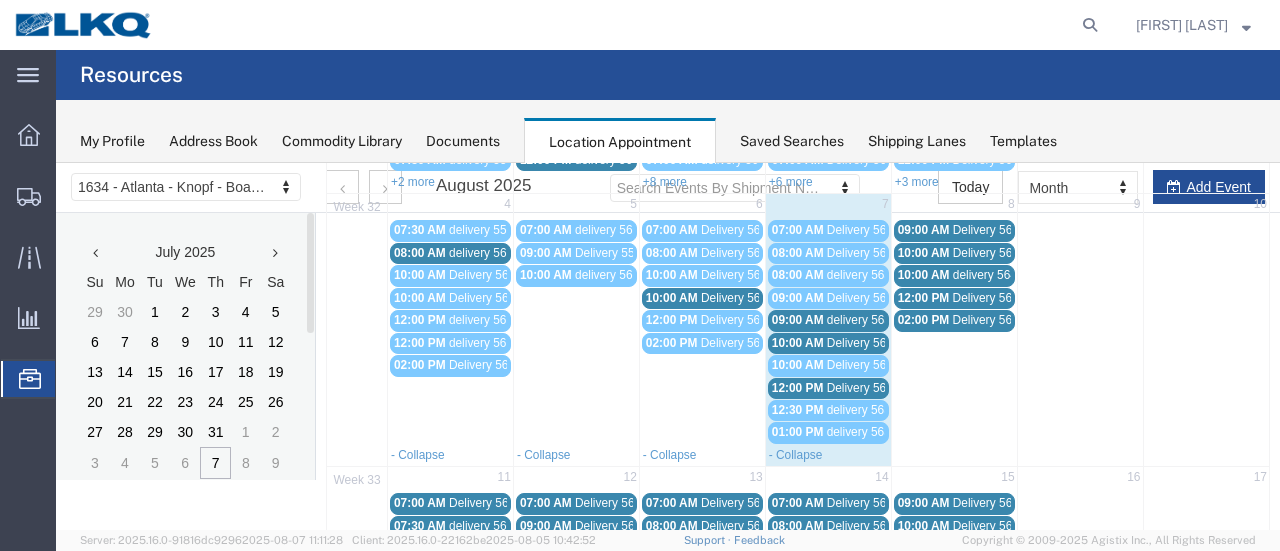click on "12:00 PM   Delivery 56084544" at bounding box center (828, 388) 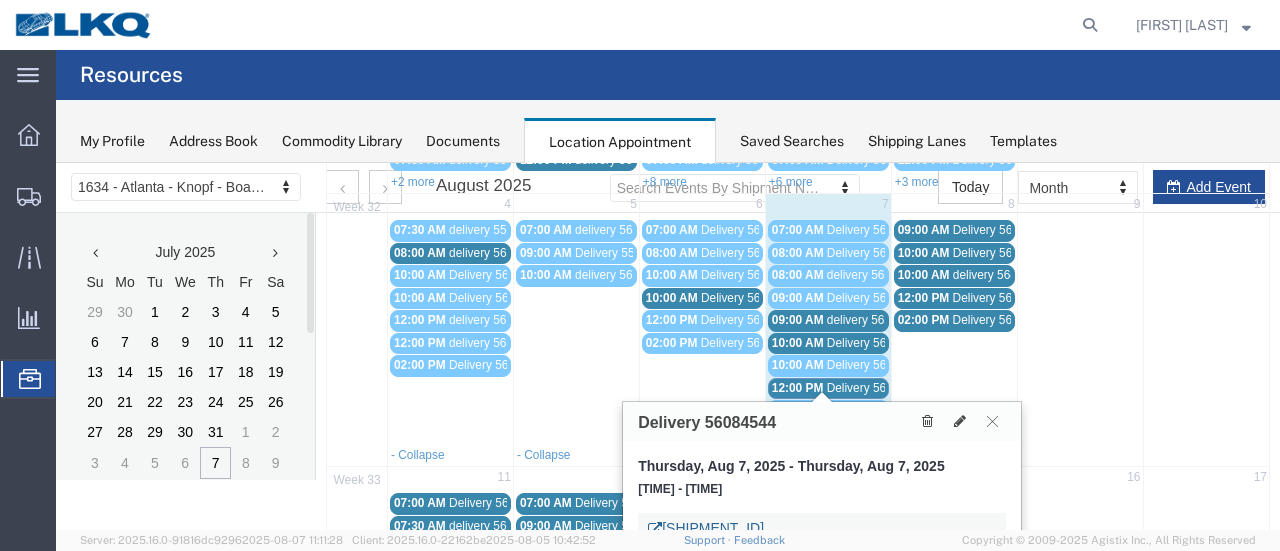 click on "56084544" at bounding box center (706, 528) 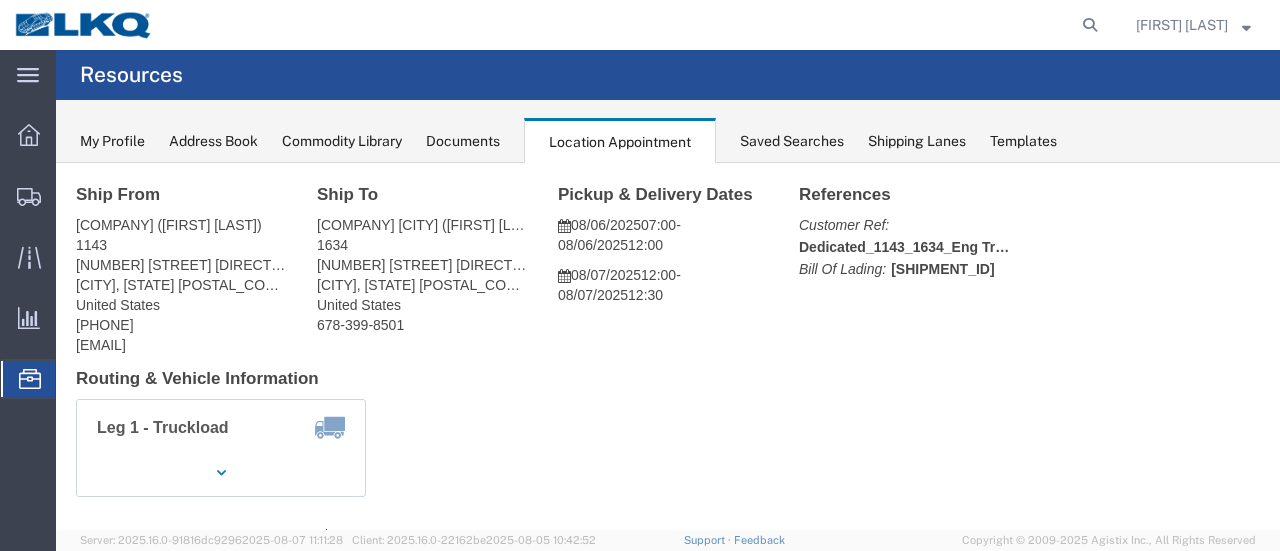 scroll, scrollTop: 0, scrollLeft: 0, axis: both 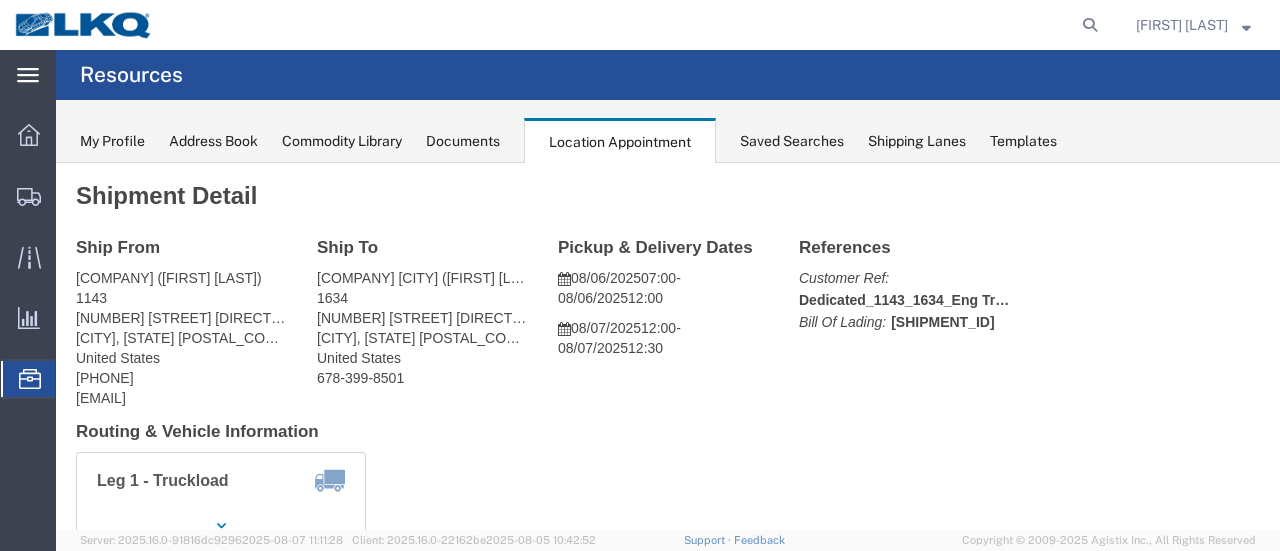 click 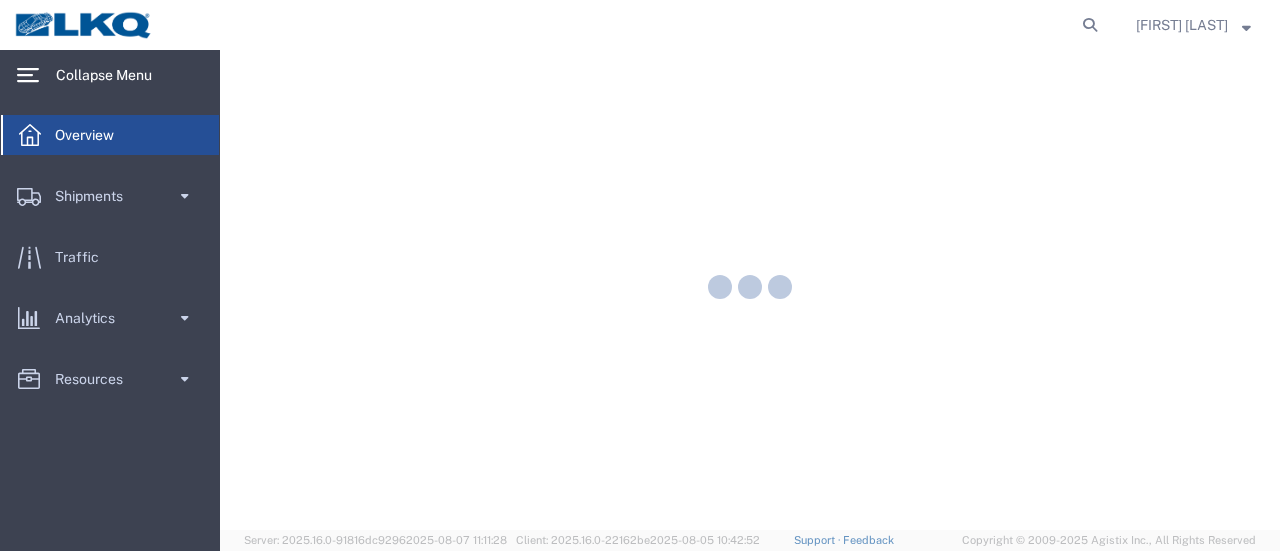 scroll, scrollTop: 0, scrollLeft: 0, axis: both 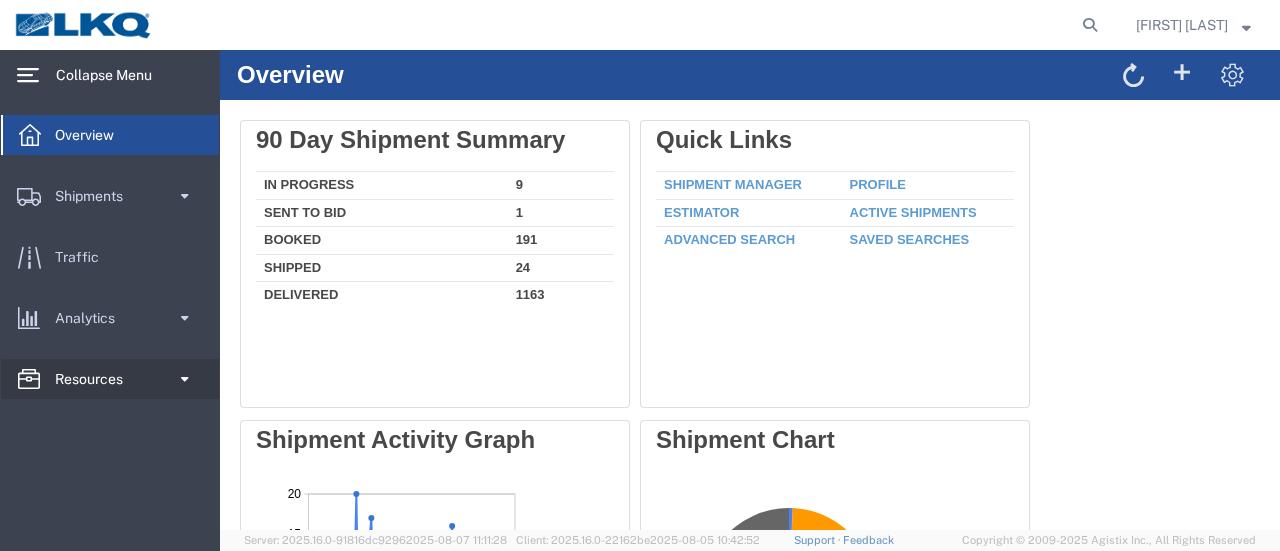 click on "Resources" 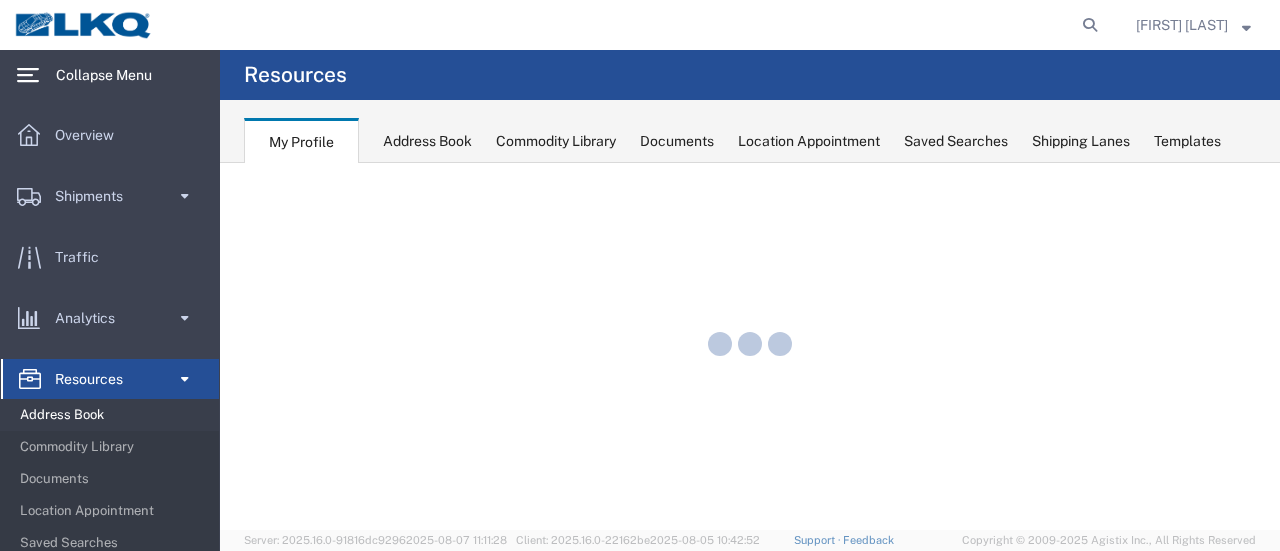 scroll, scrollTop: 0, scrollLeft: 0, axis: both 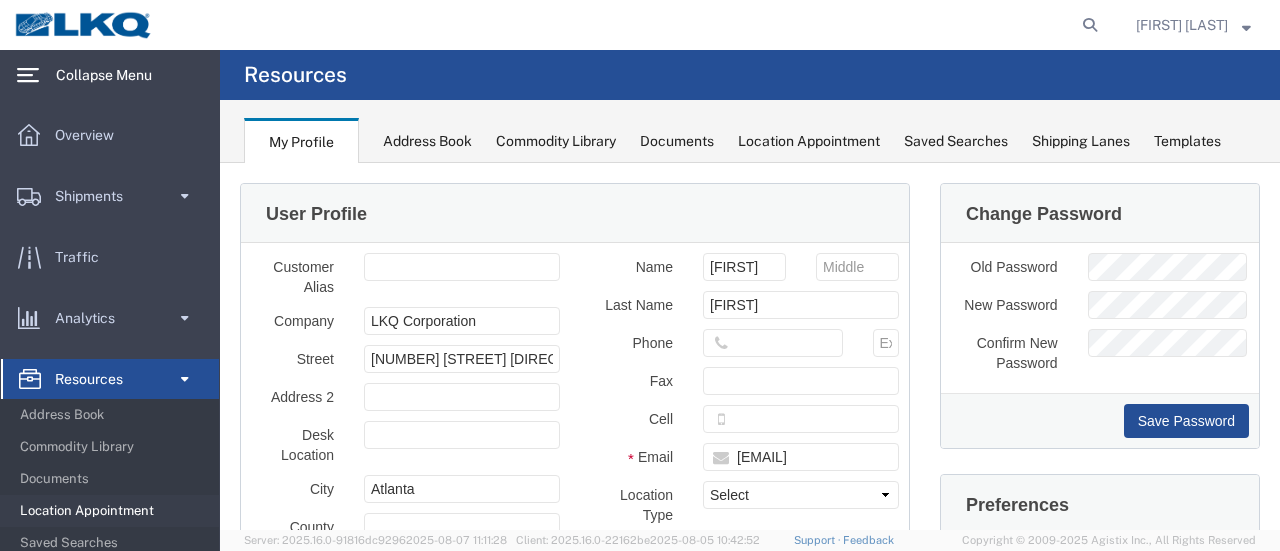 click on "Location Appointment" 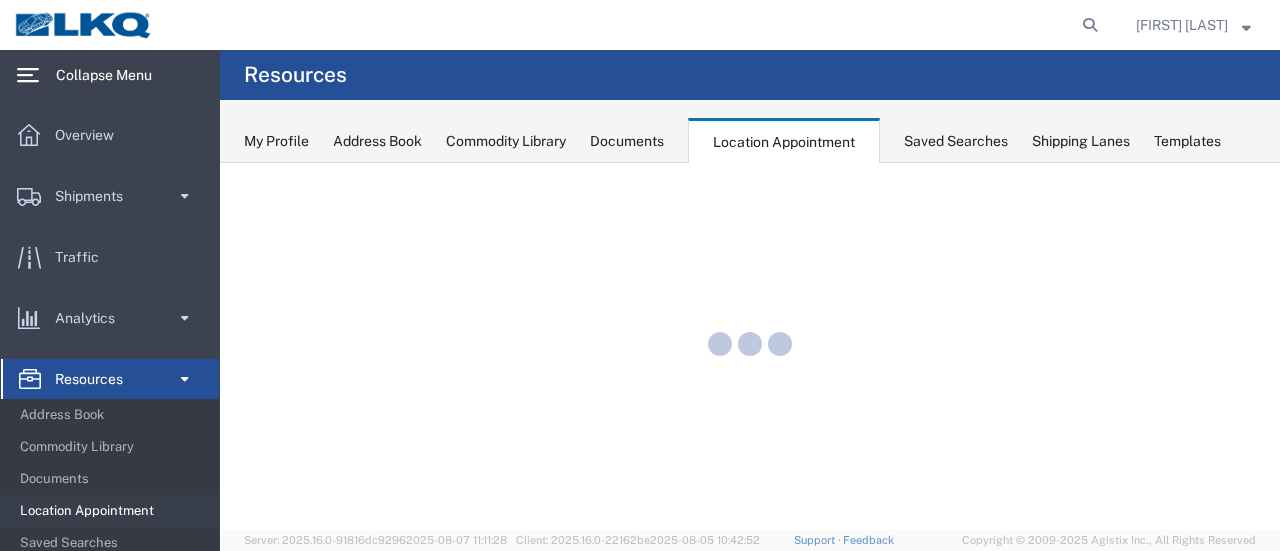 scroll, scrollTop: 0, scrollLeft: 0, axis: both 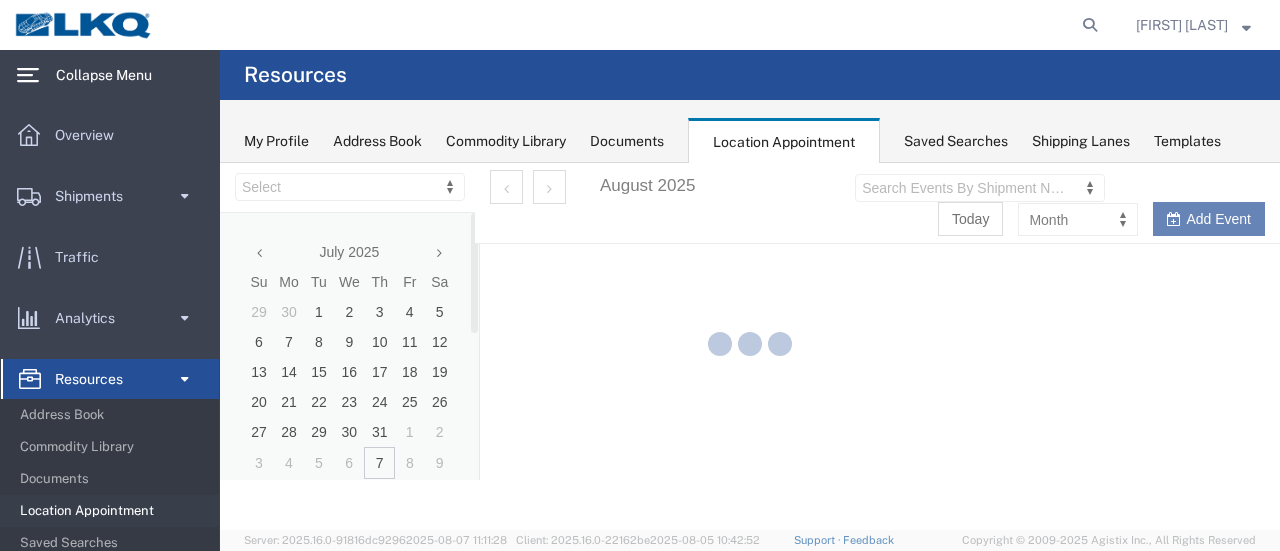 select on "28712" 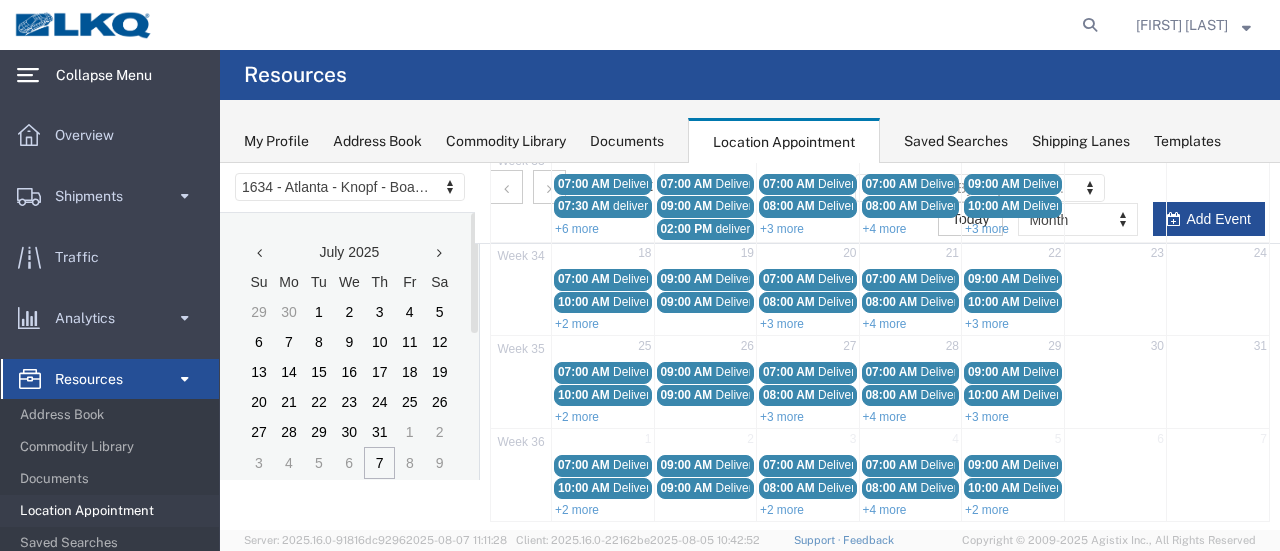 scroll, scrollTop: 142, scrollLeft: 0, axis: vertical 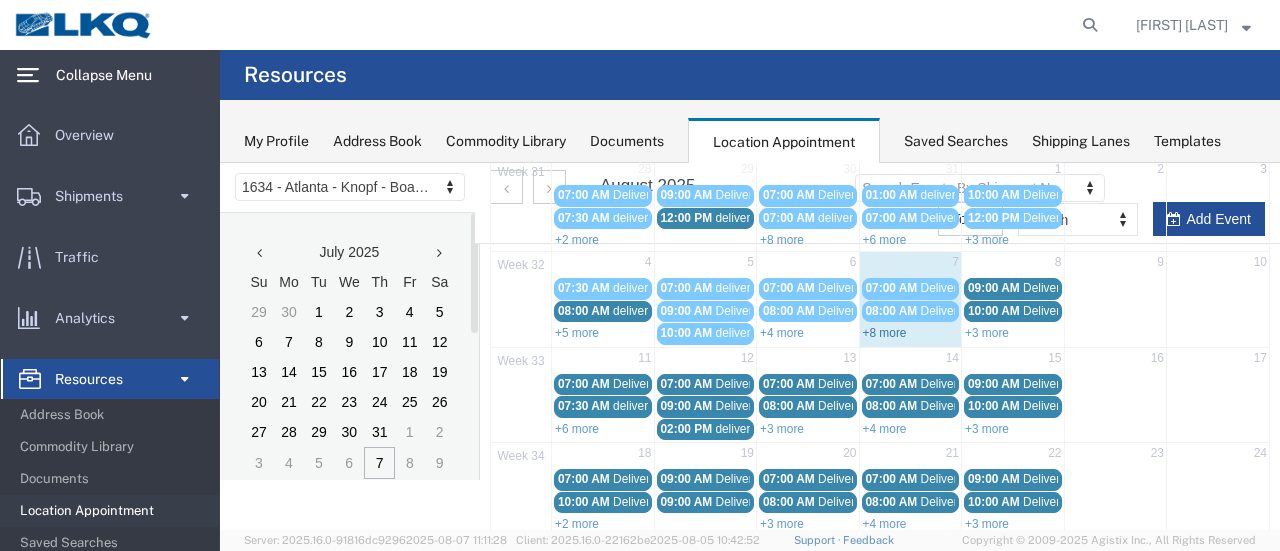 click on "+8 more" at bounding box center [885, 333] 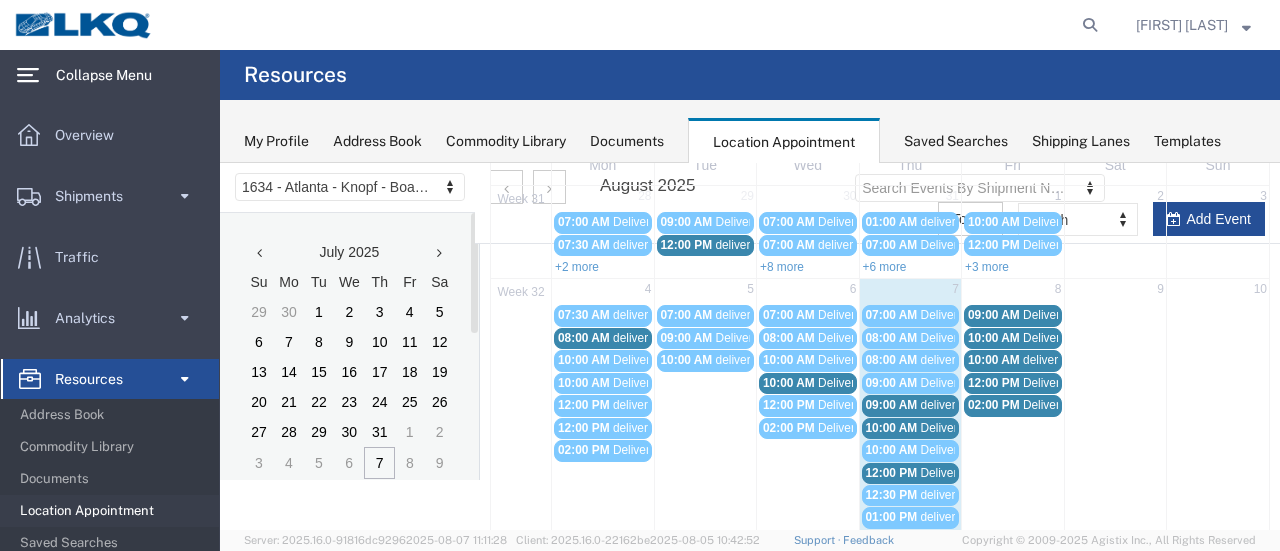 scroll, scrollTop: 142, scrollLeft: 0, axis: vertical 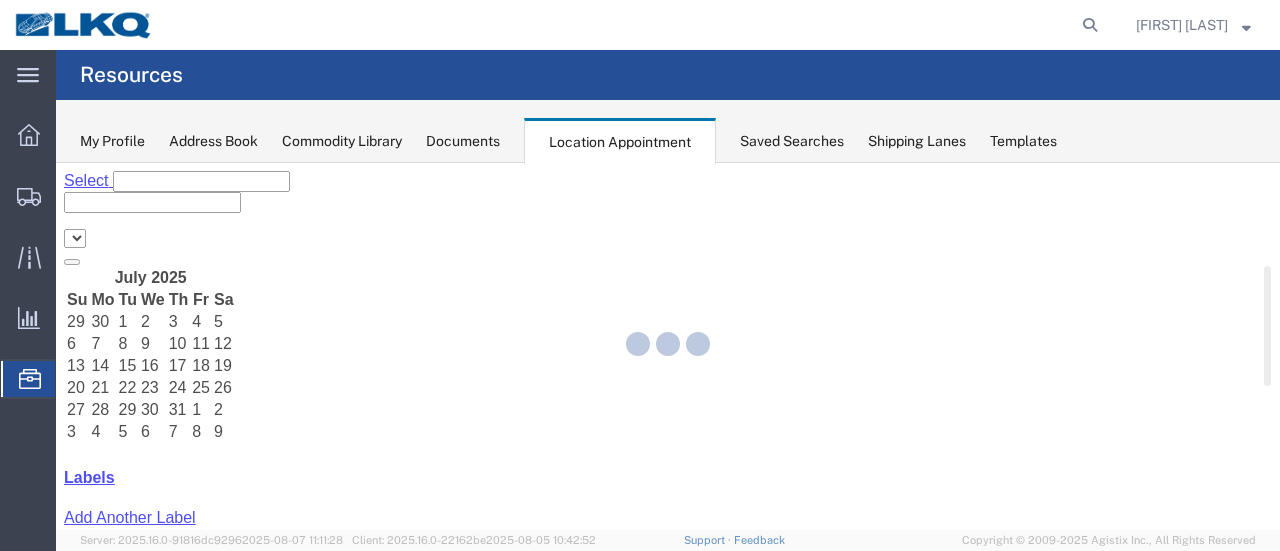 select on "28712" 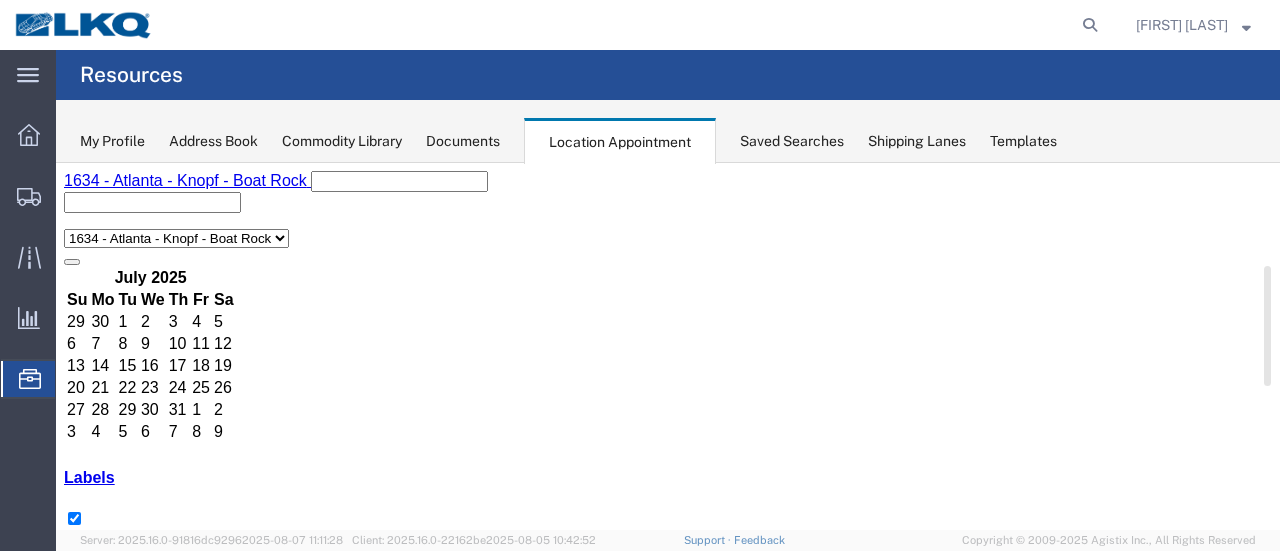scroll, scrollTop: 100, scrollLeft: 0, axis: vertical 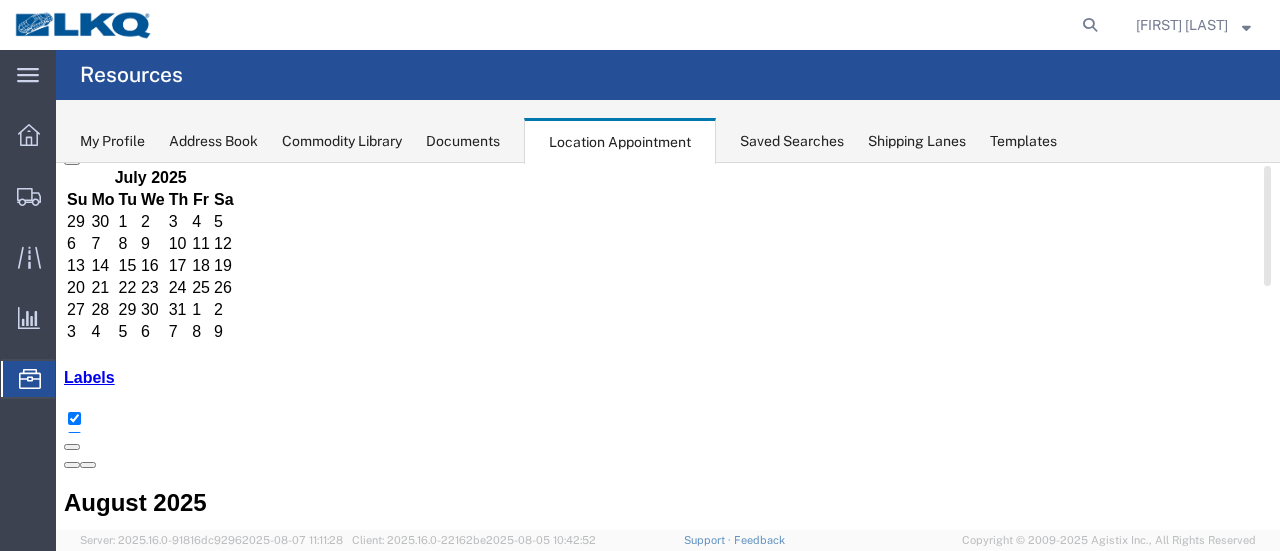 click on "+8 more" at bounding box center [1042, 1382] 